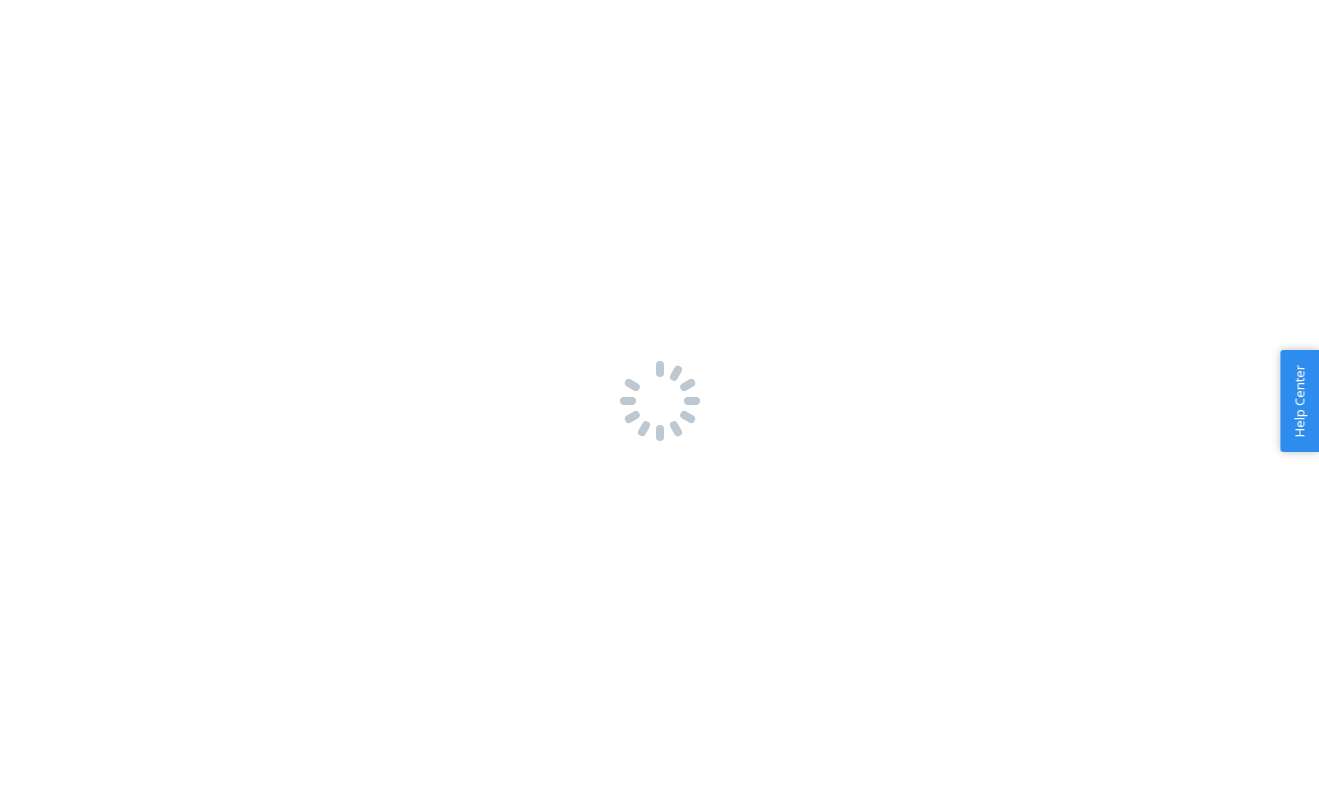scroll, scrollTop: 0, scrollLeft: 0, axis: both 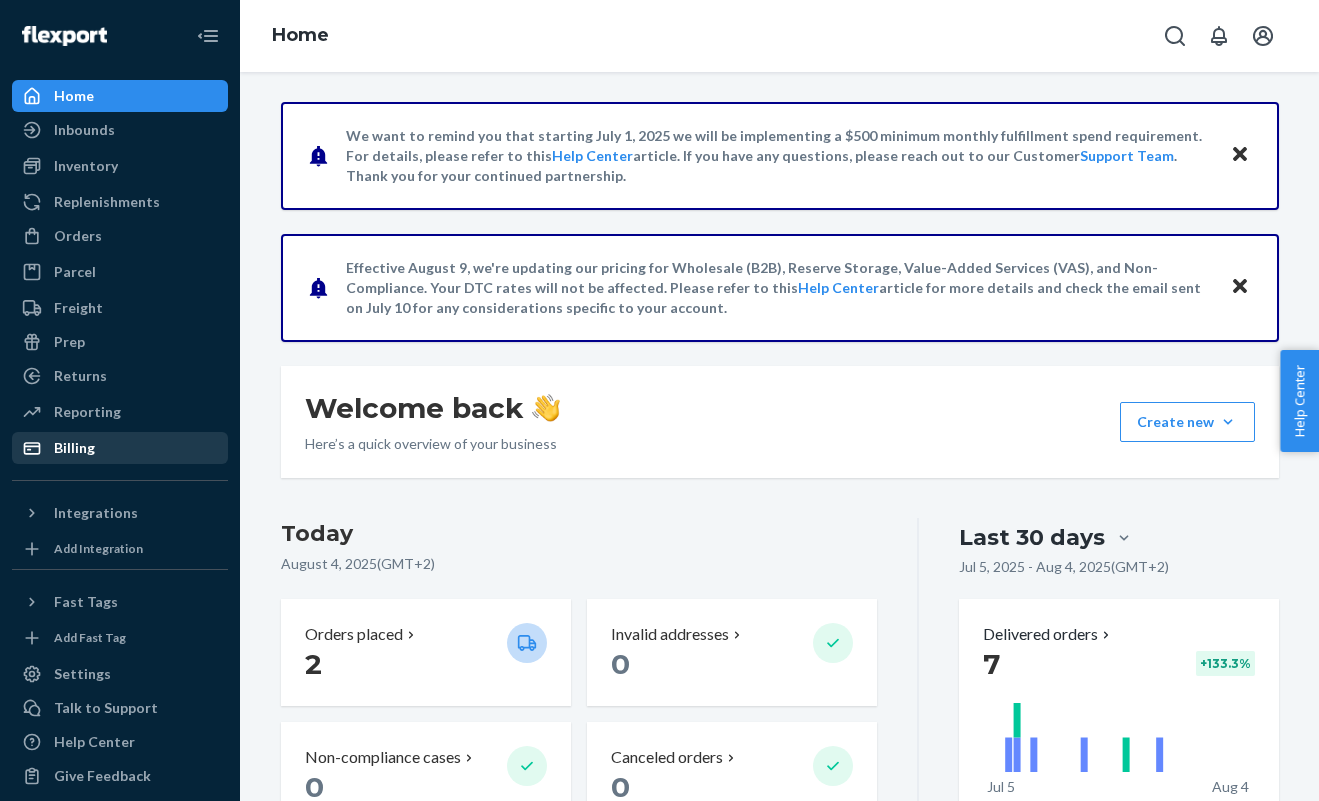 click on "Billing" at bounding box center [120, 448] 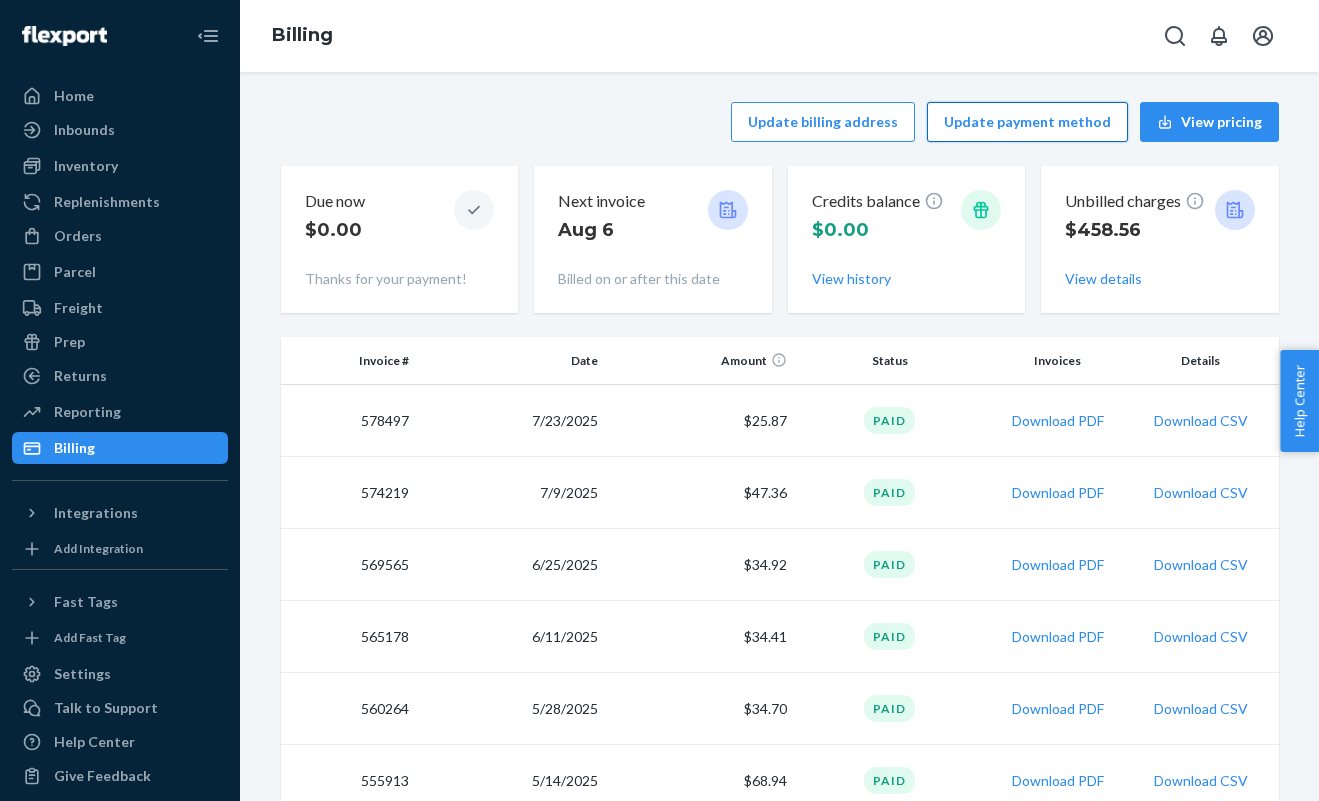 click on "Update payment method" at bounding box center (1027, 122) 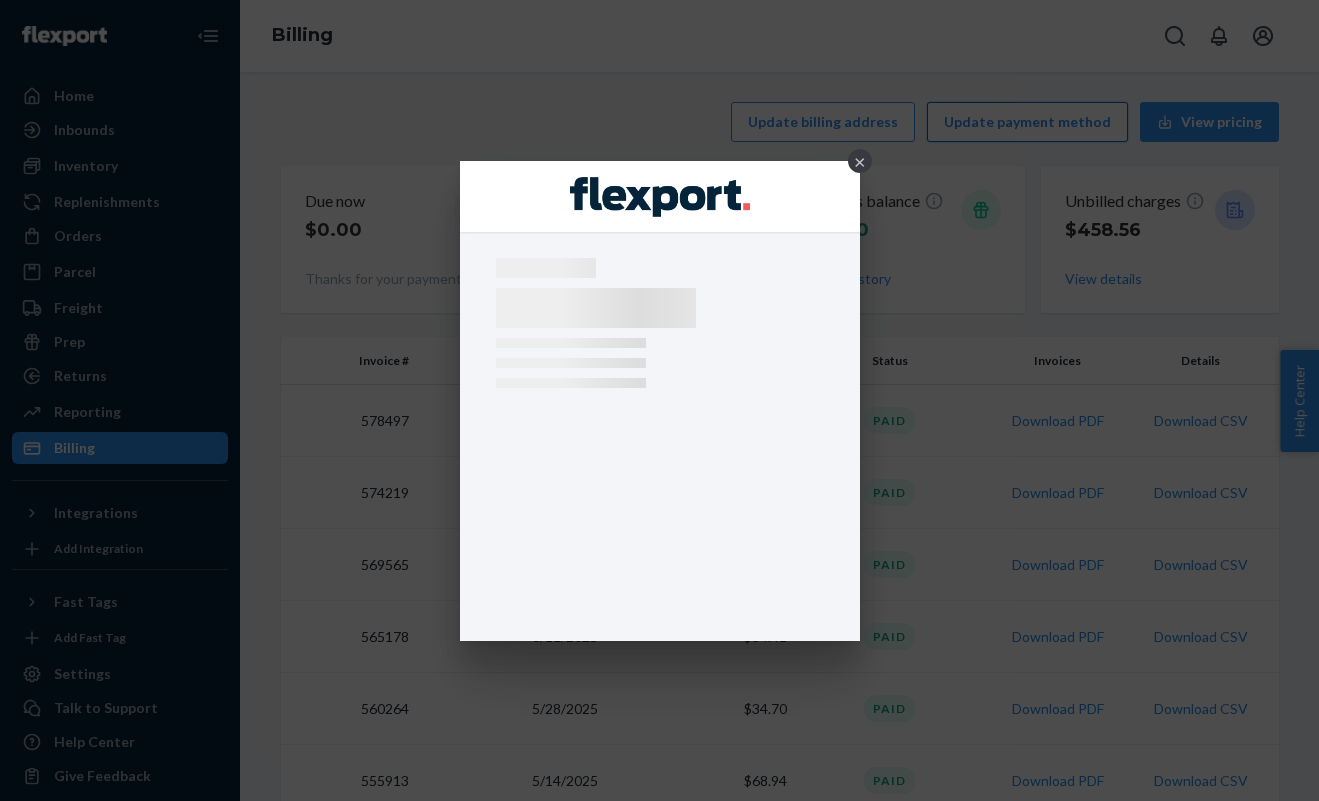 click on "×" at bounding box center (659, 400) 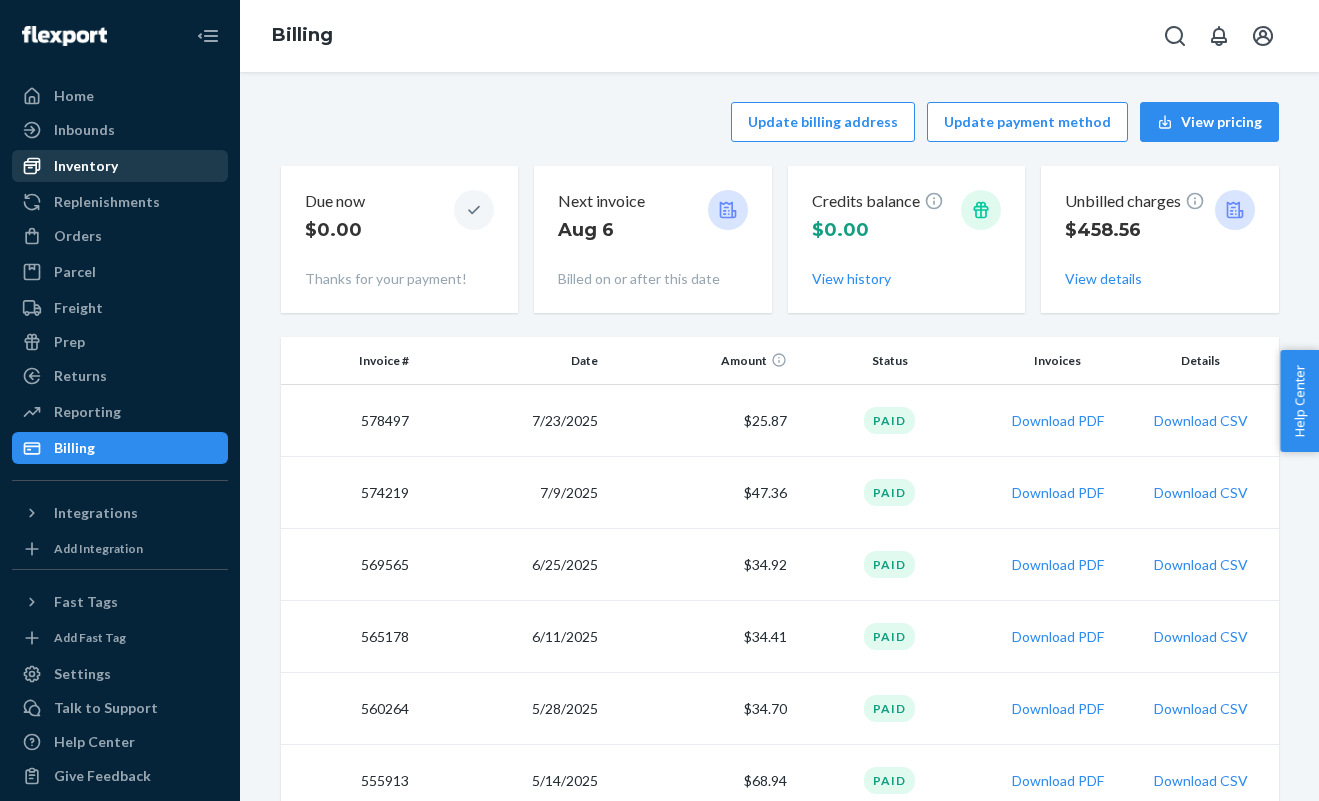 click on "Inventory" at bounding box center [120, 166] 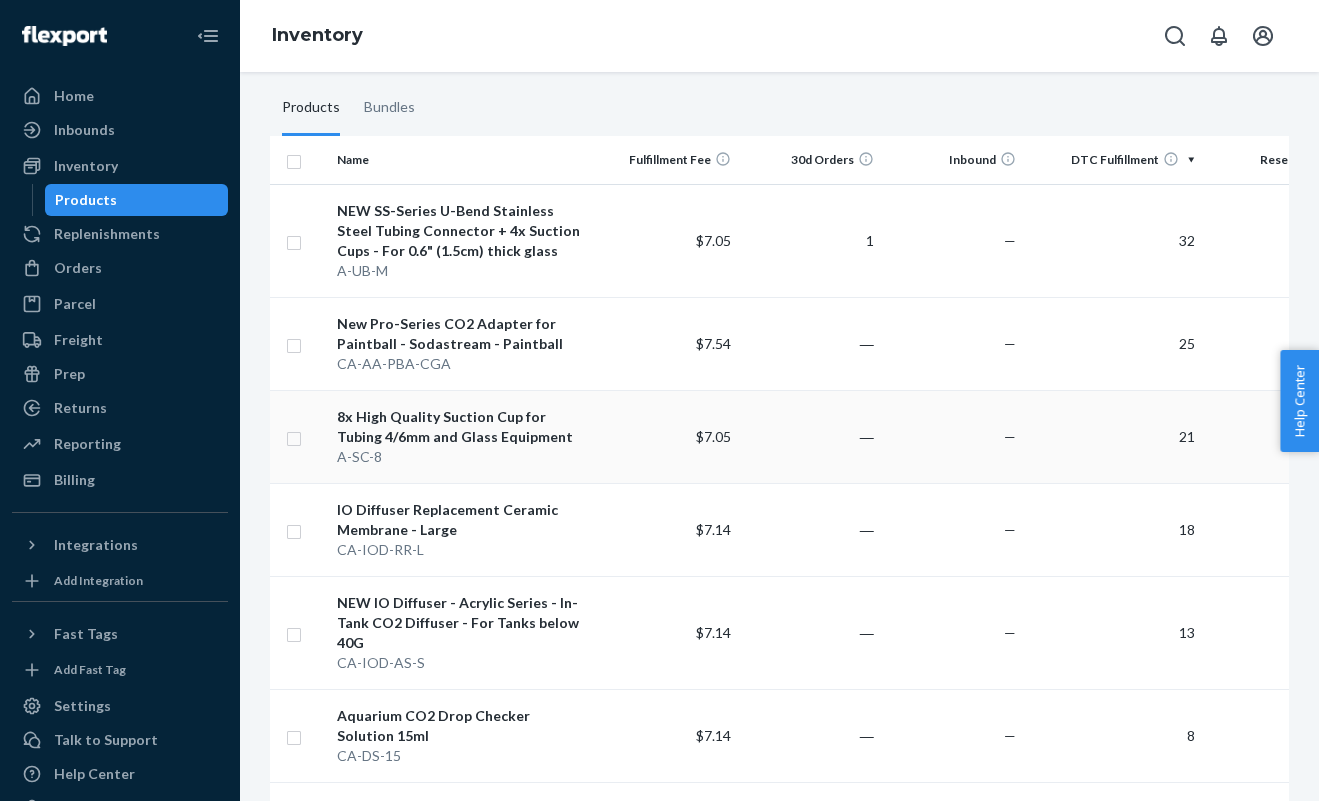 scroll, scrollTop: 0, scrollLeft: 0, axis: both 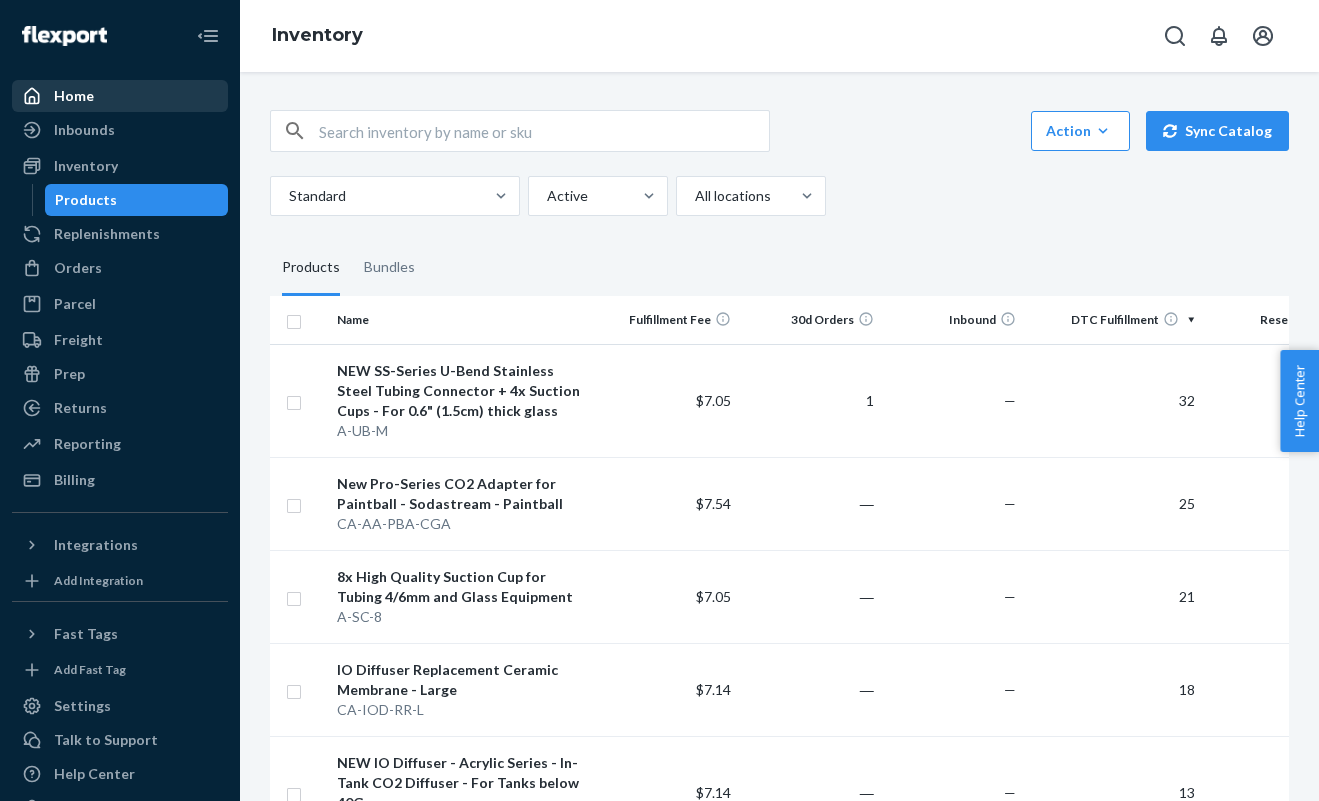 click on "Home" at bounding box center (120, 96) 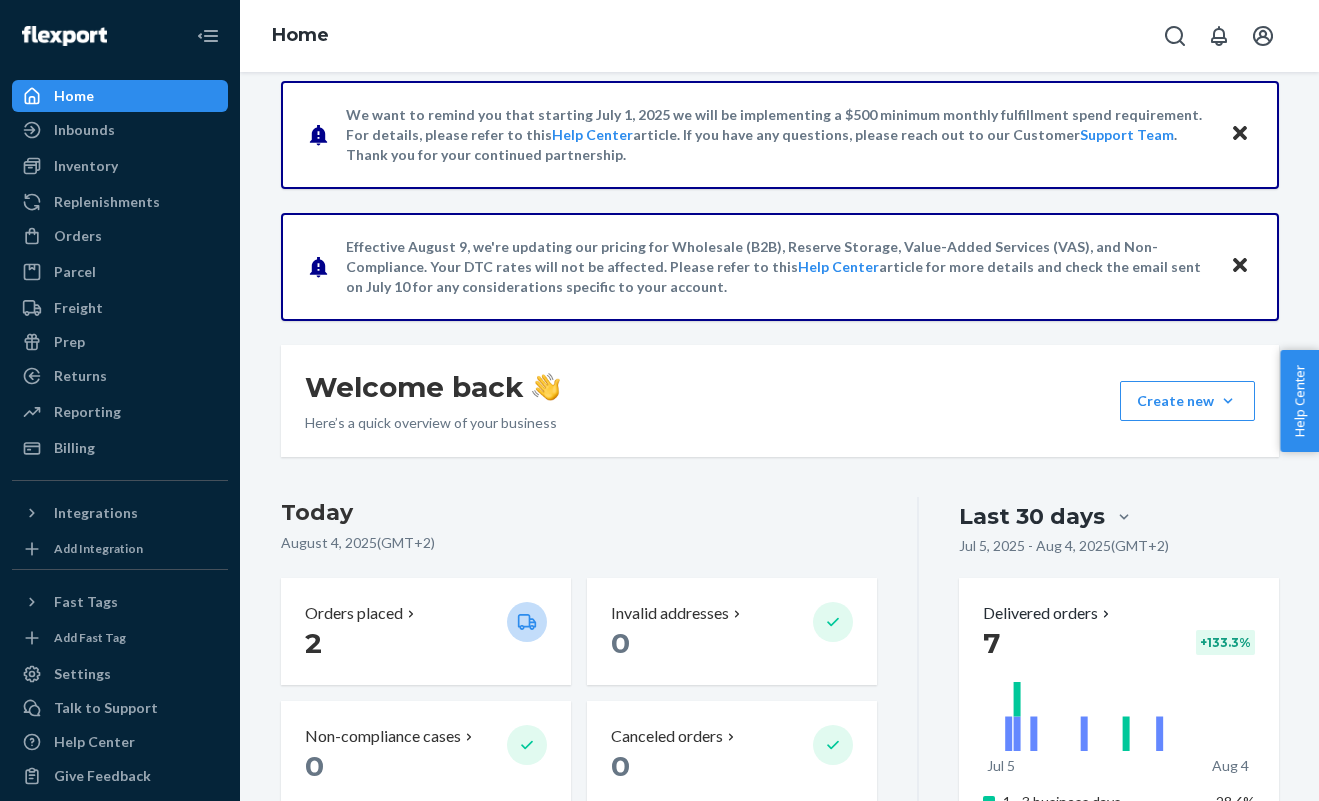 scroll, scrollTop: 36, scrollLeft: 0, axis: vertical 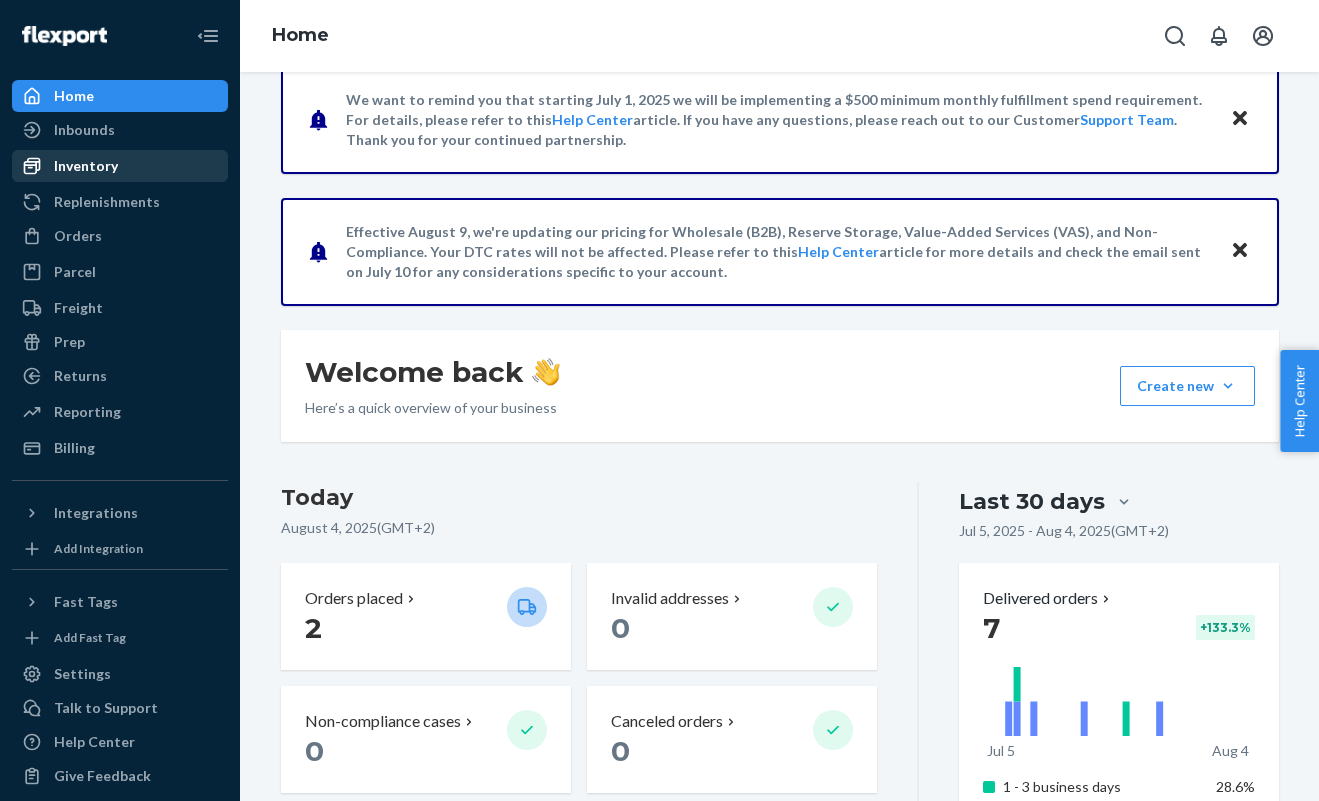 click on "Inventory" at bounding box center [120, 166] 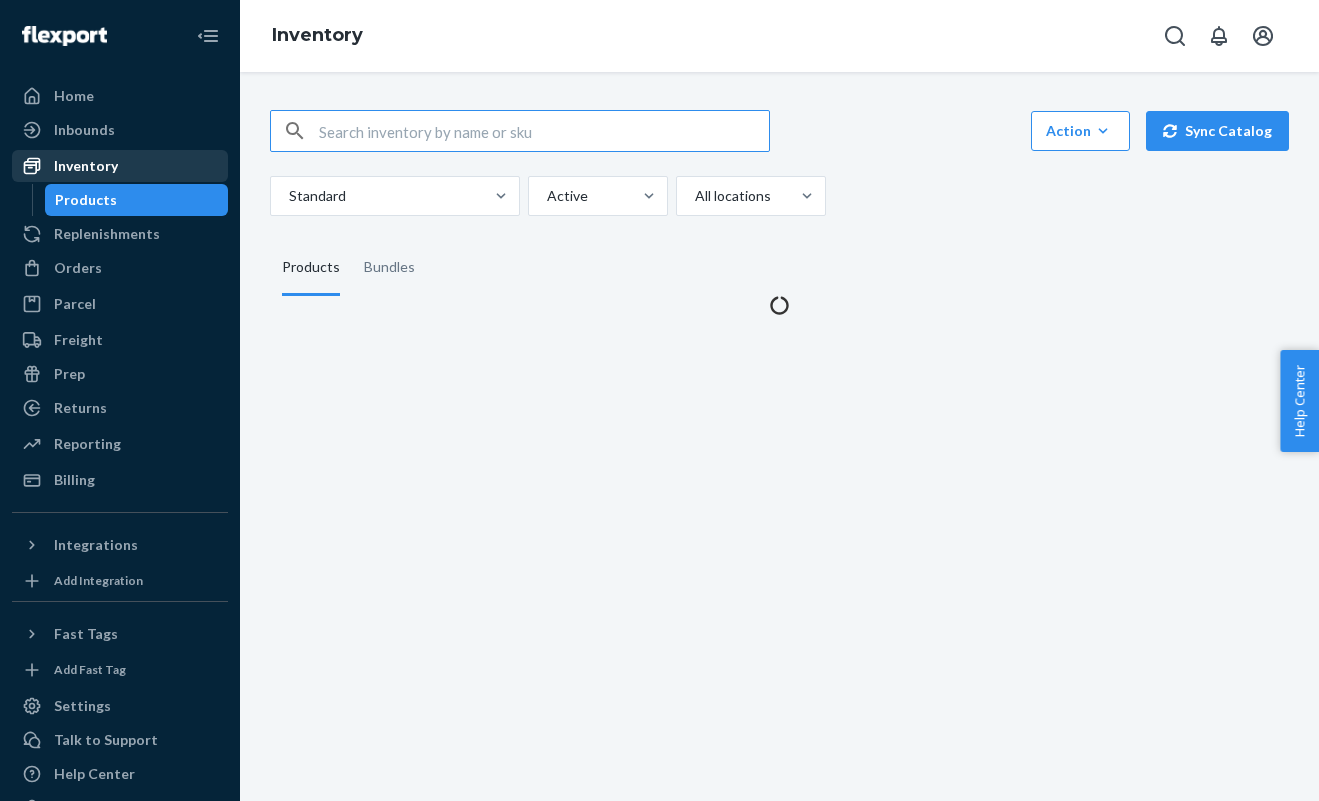 scroll, scrollTop: 0, scrollLeft: 0, axis: both 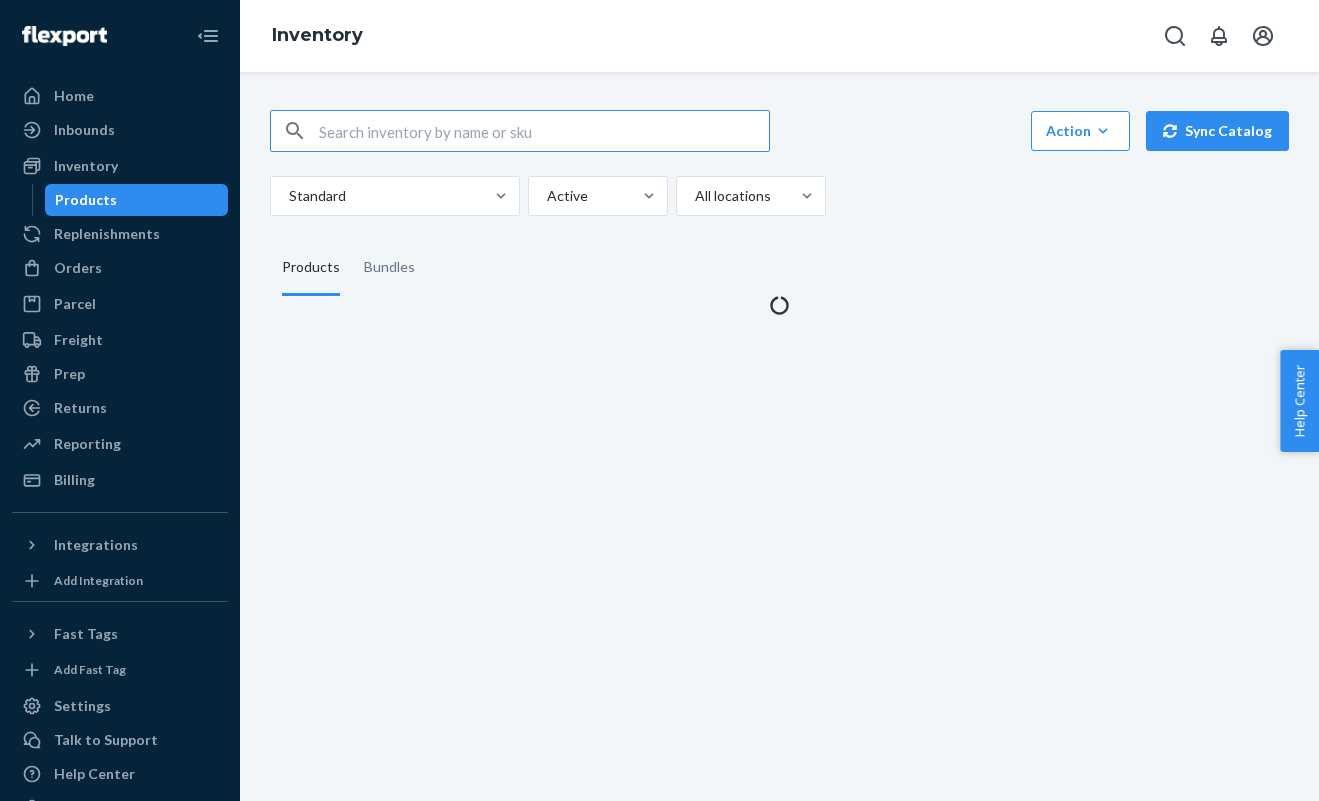click on "Home Inbounds Shipping Plans Problems Inventory Products Replenishments Orders Ecommerce Orders Wholesale Orders Parcel Parcel orders Integrations Freight Prep Returns All Returns Get Onboarded Reporting Reports Analytics Billing" at bounding box center [120, 288] 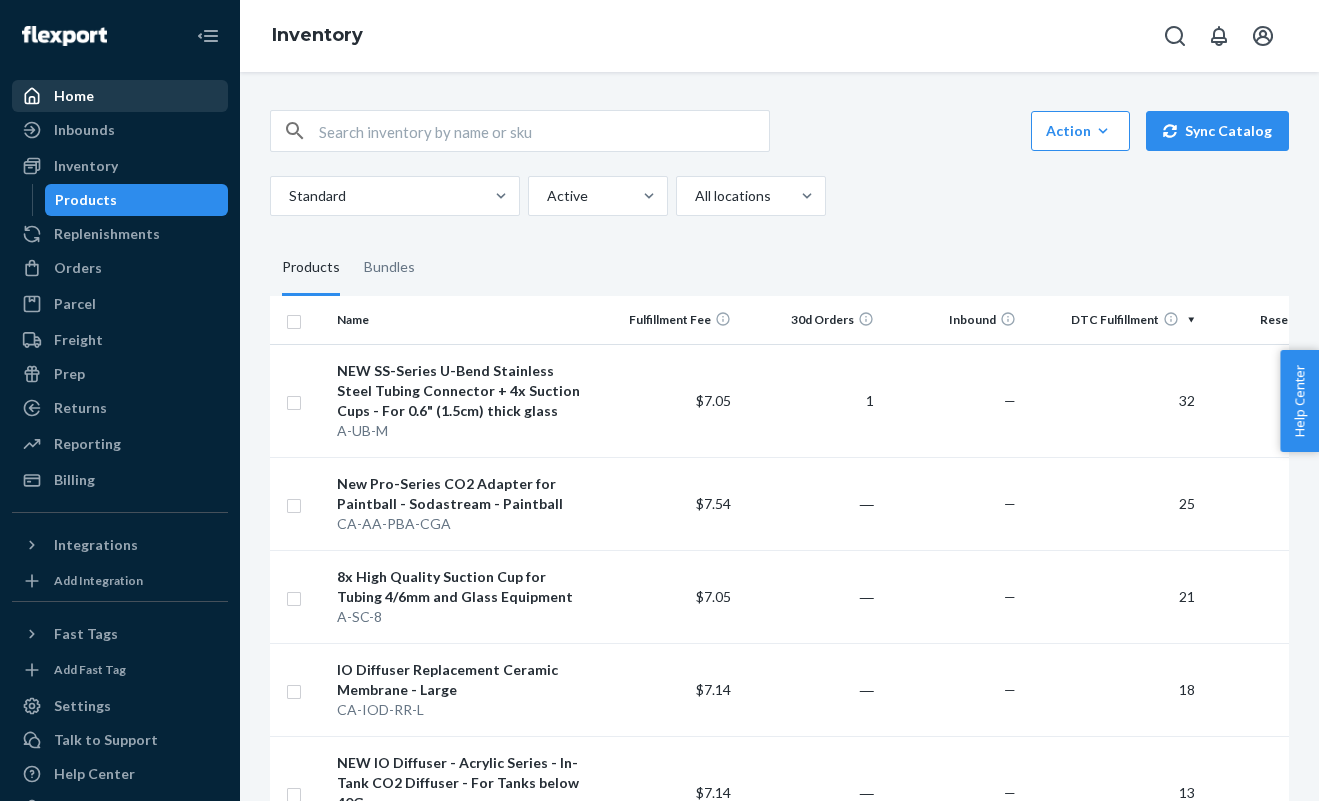 click on "Home" at bounding box center (120, 96) 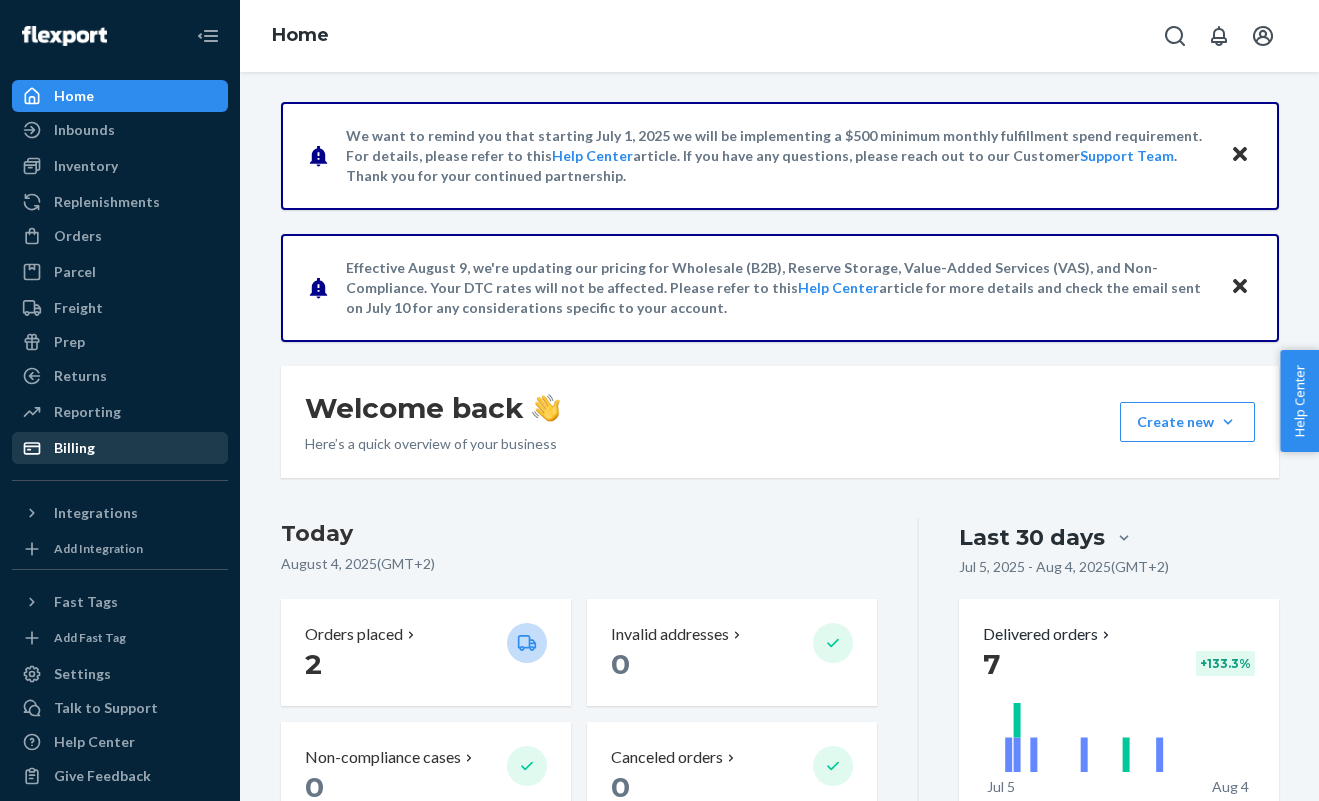 click on "Billing" at bounding box center [120, 448] 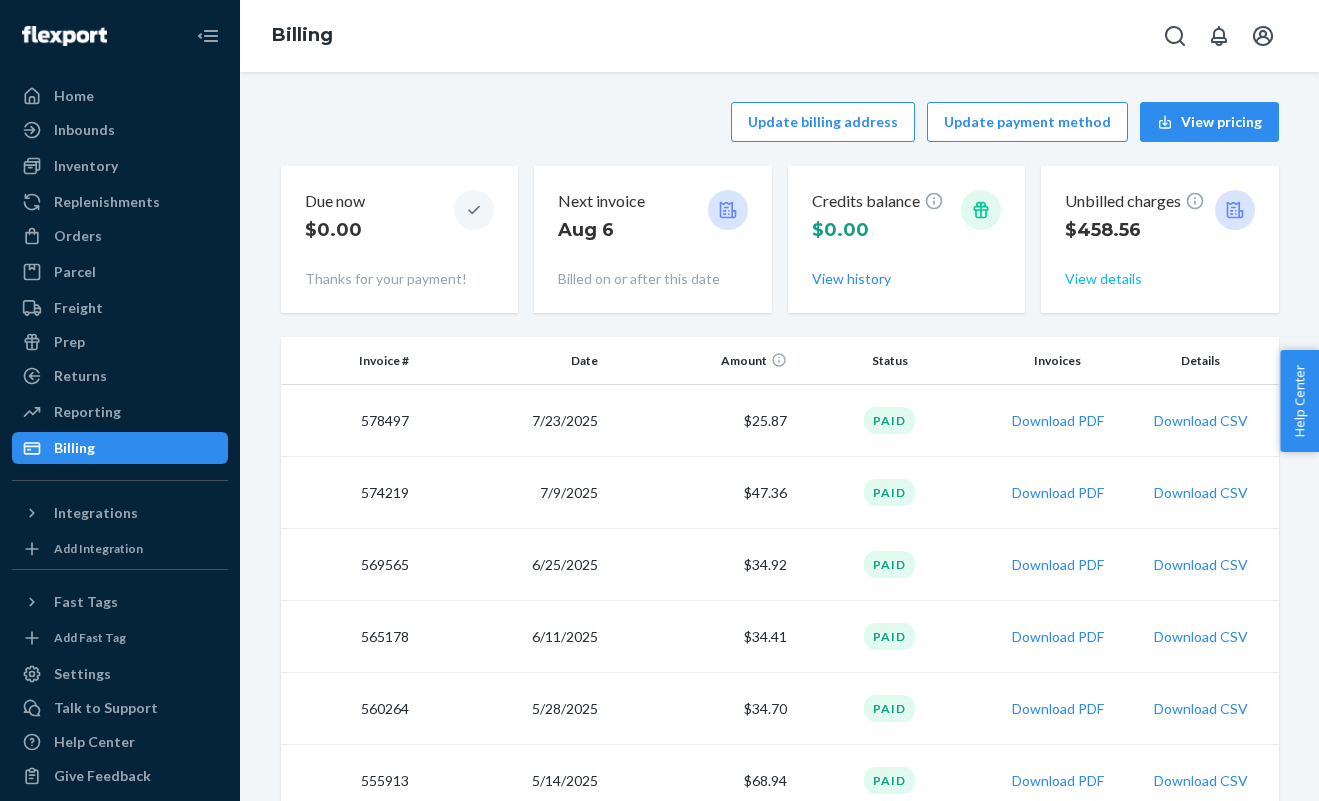 click on "View details" at bounding box center [1103, 279] 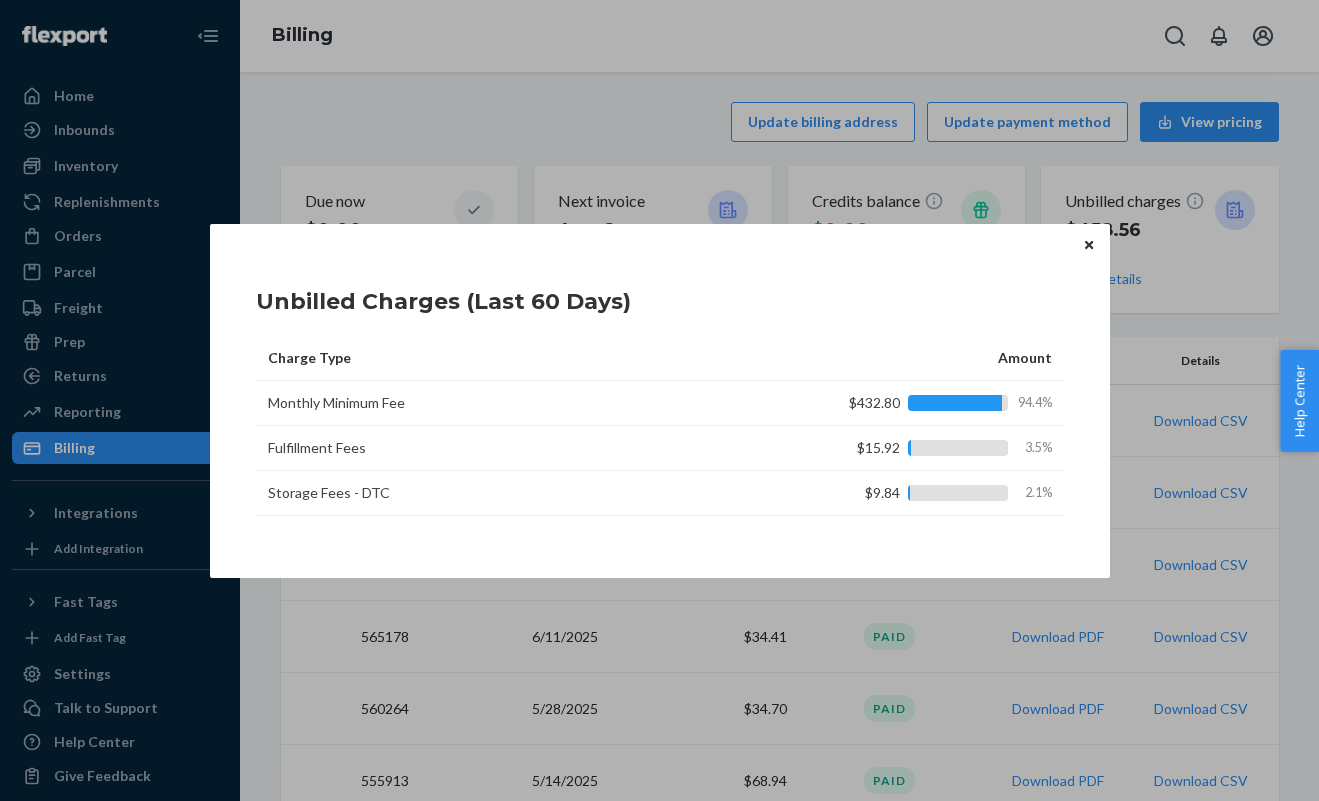 type 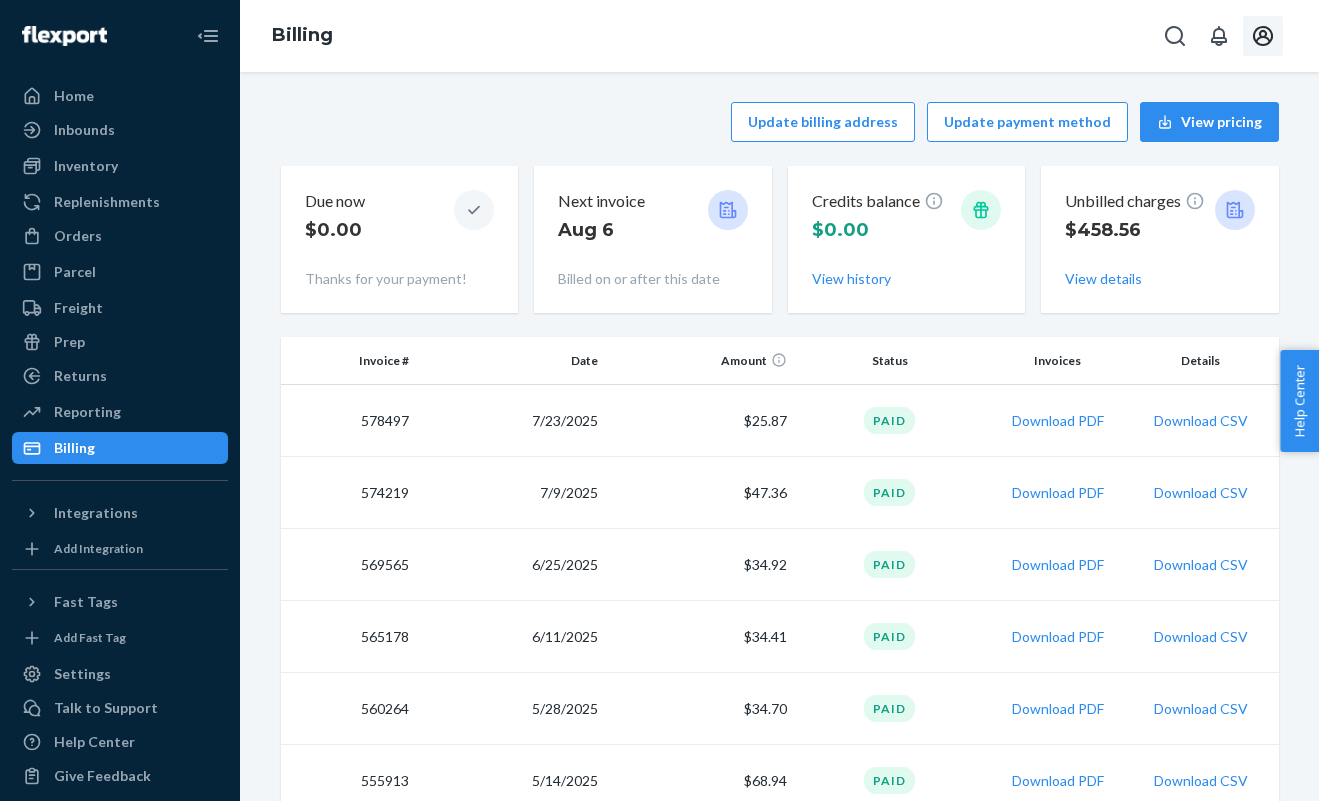 click 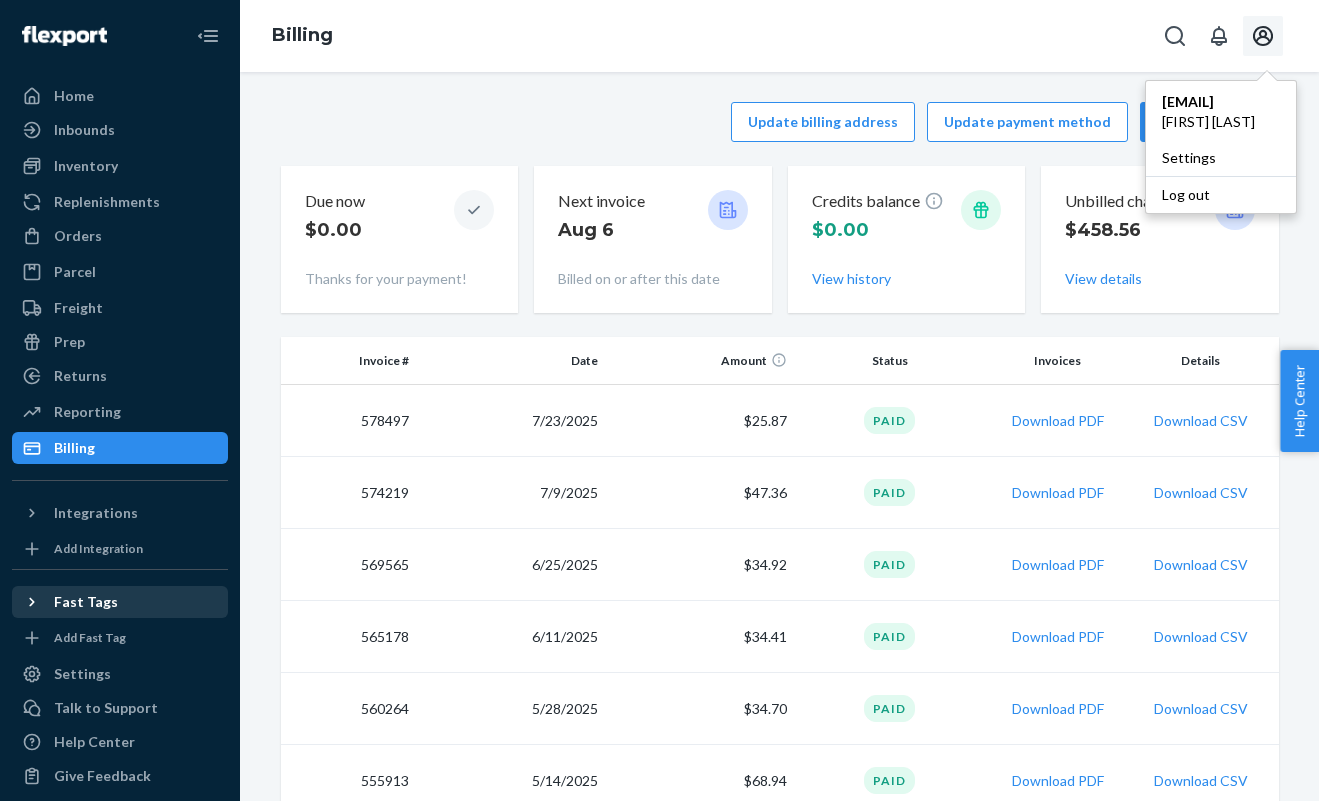 scroll, scrollTop: 15, scrollLeft: 0, axis: vertical 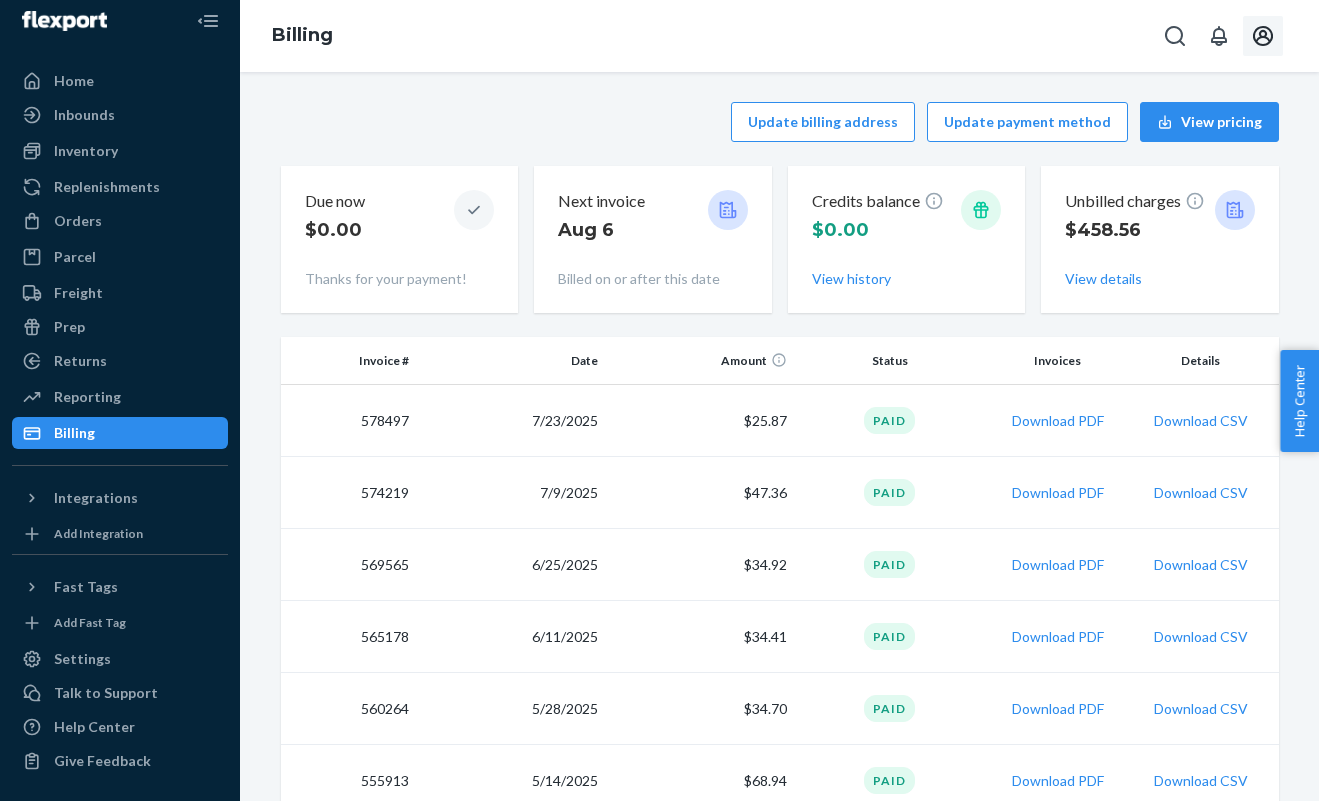 click 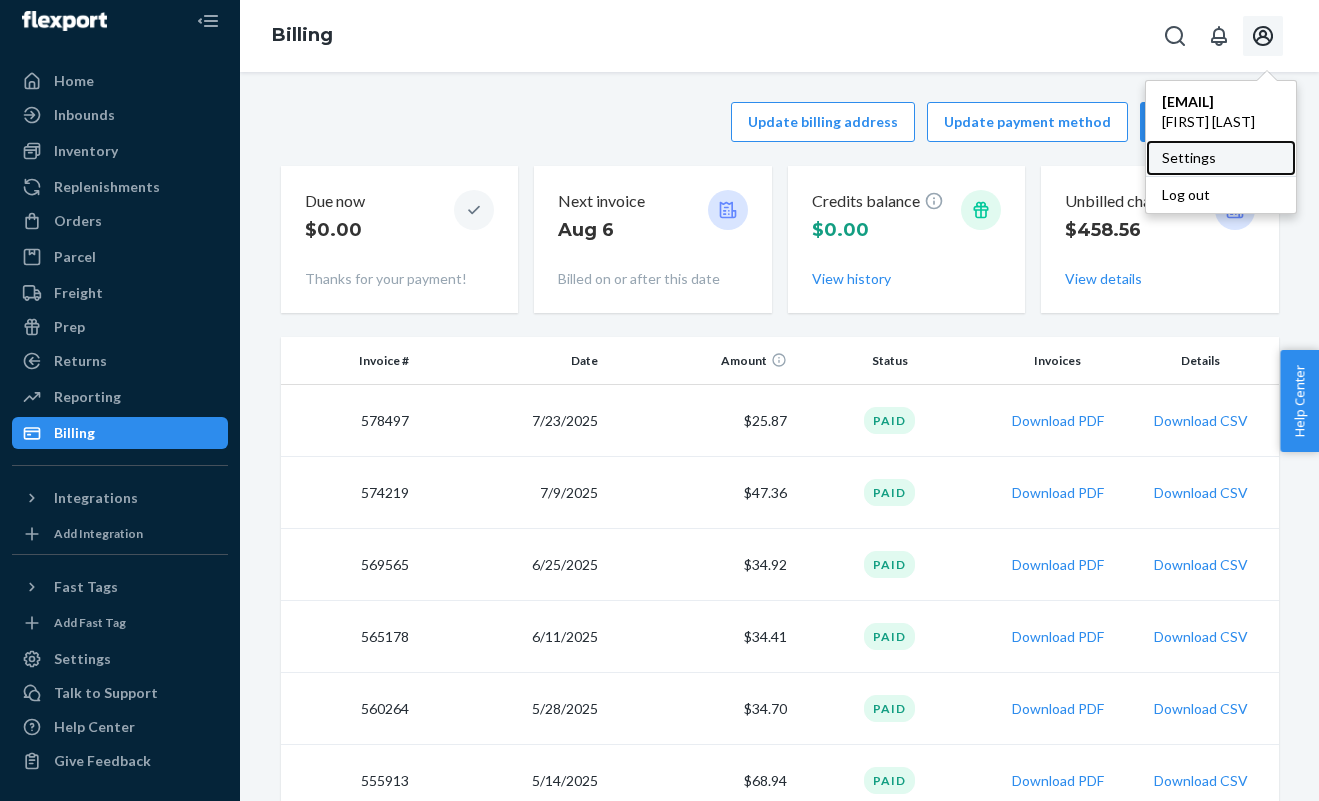 click on "Settings" at bounding box center (1221, 158) 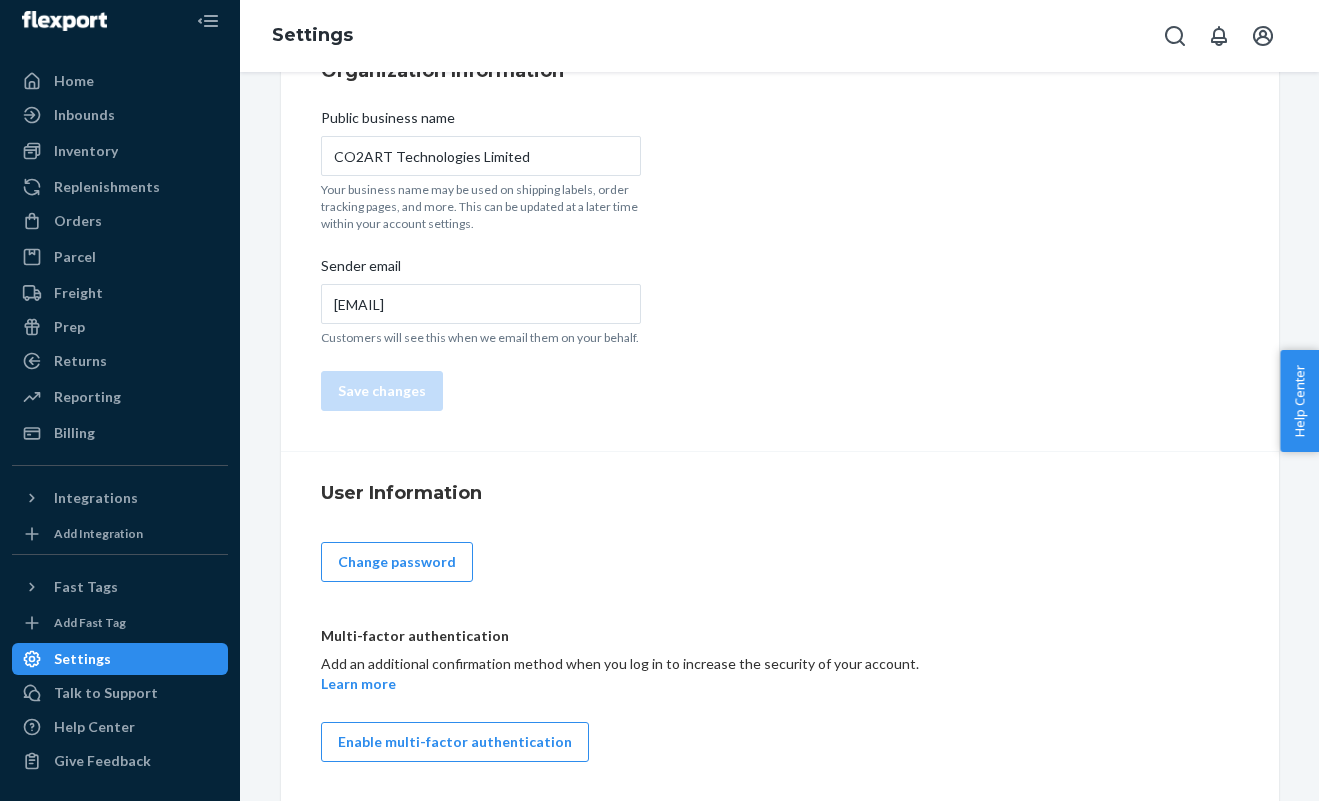 scroll, scrollTop: 0, scrollLeft: 0, axis: both 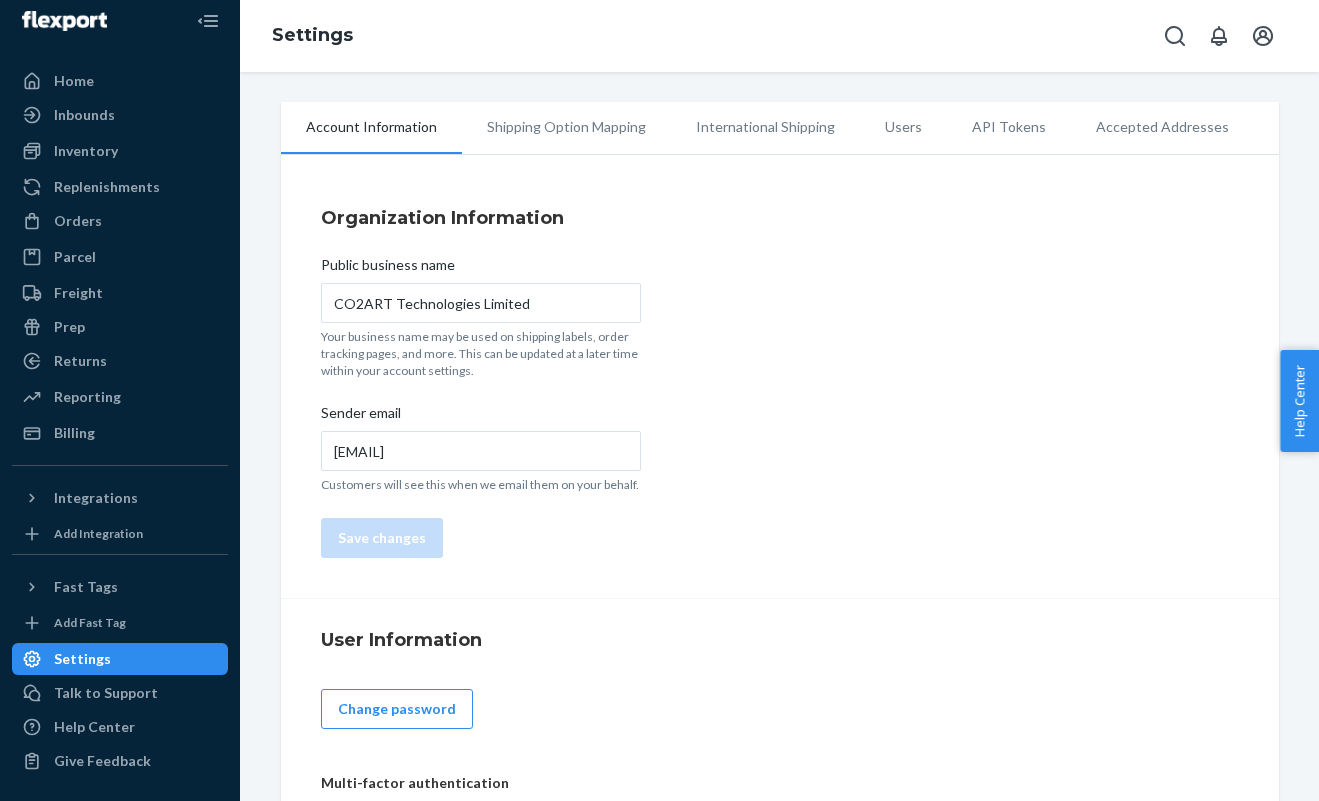 click on "Shipping Option Mapping" at bounding box center (566, 127) 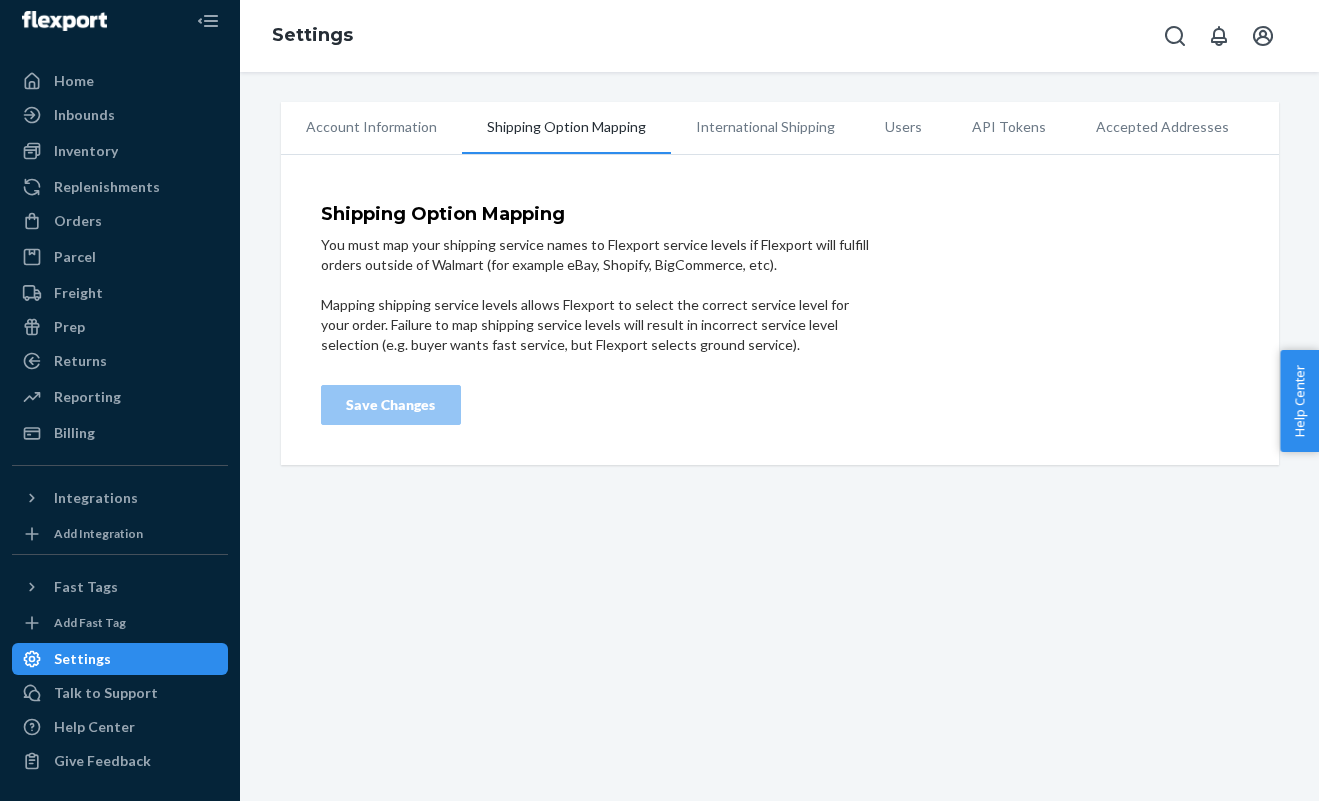 click on "International Shipping" at bounding box center (765, 127) 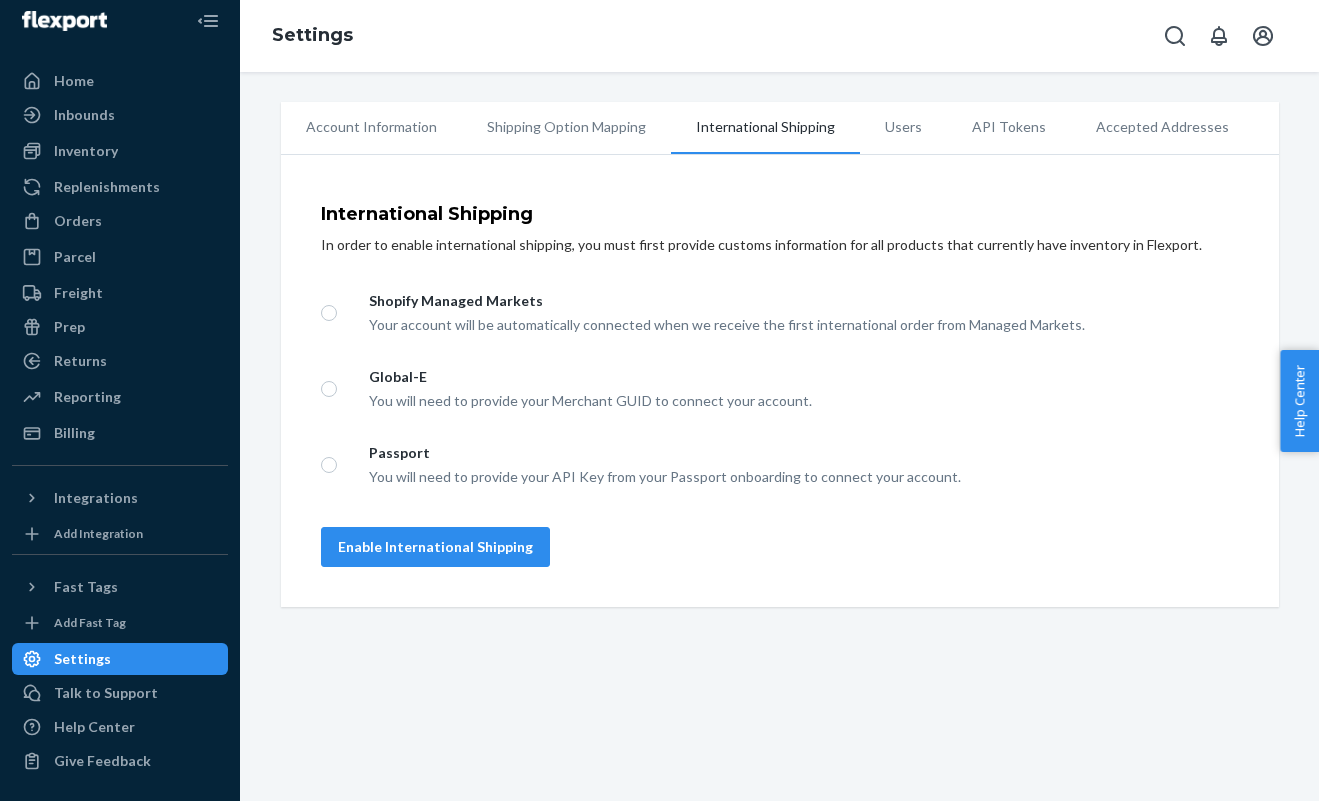 click on "Users" at bounding box center (903, 127) 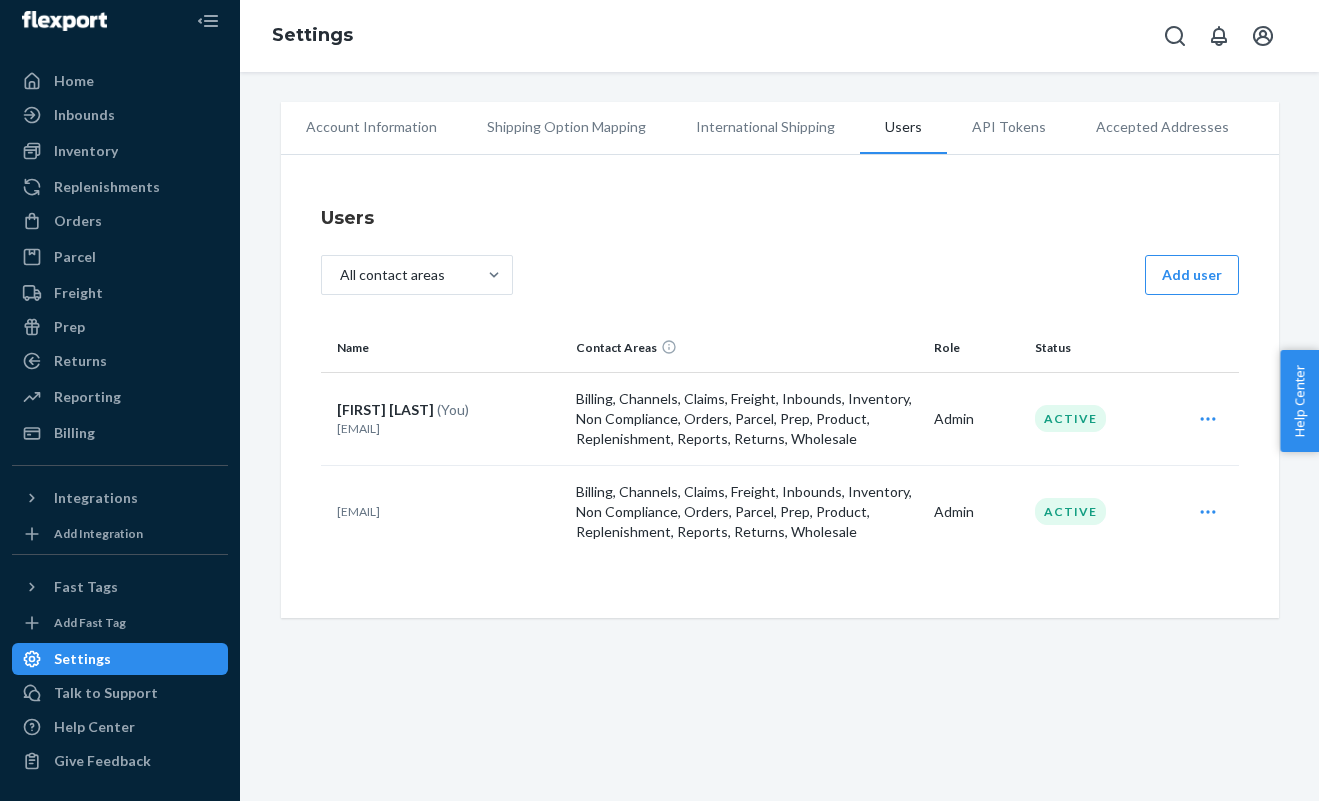 click on "API Tokens" at bounding box center (1009, 127) 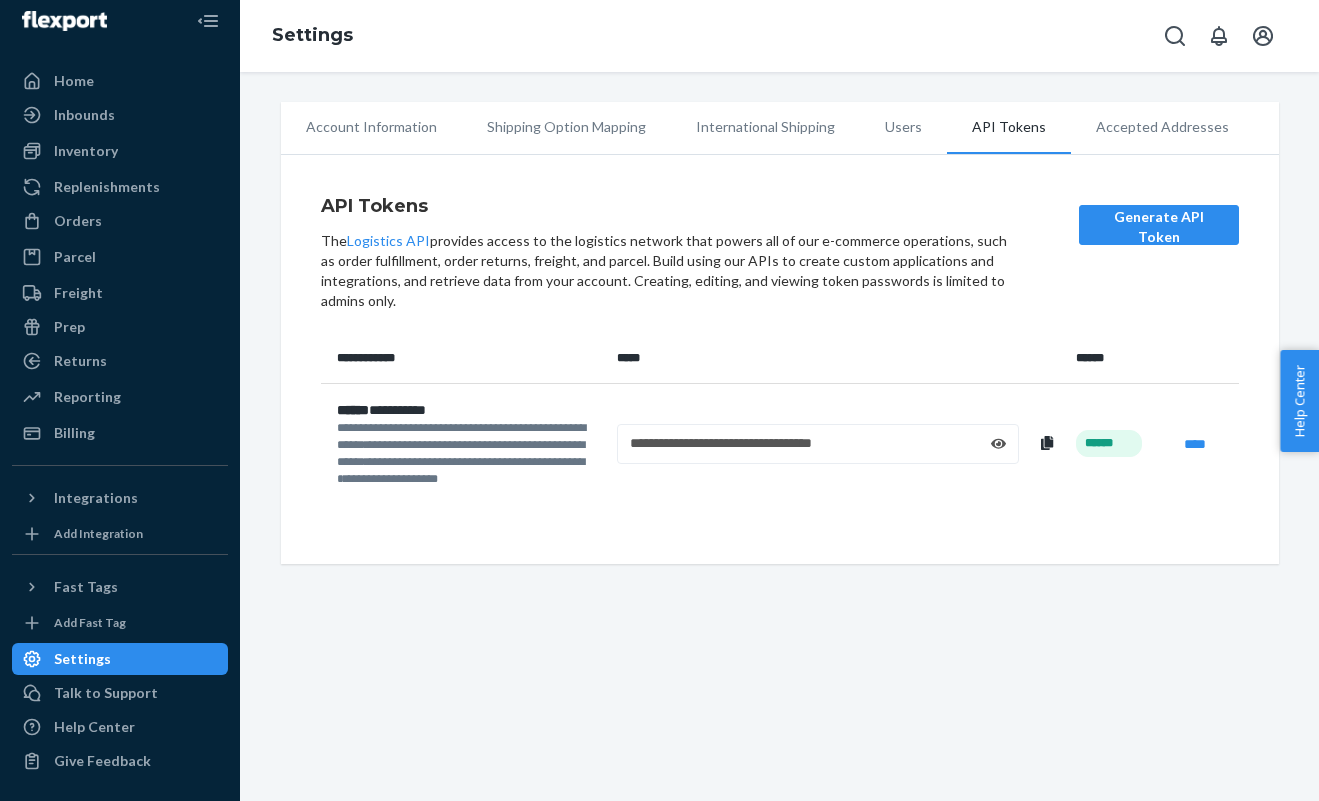click on "Accepted Addresses" at bounding box center (1162, 127) 